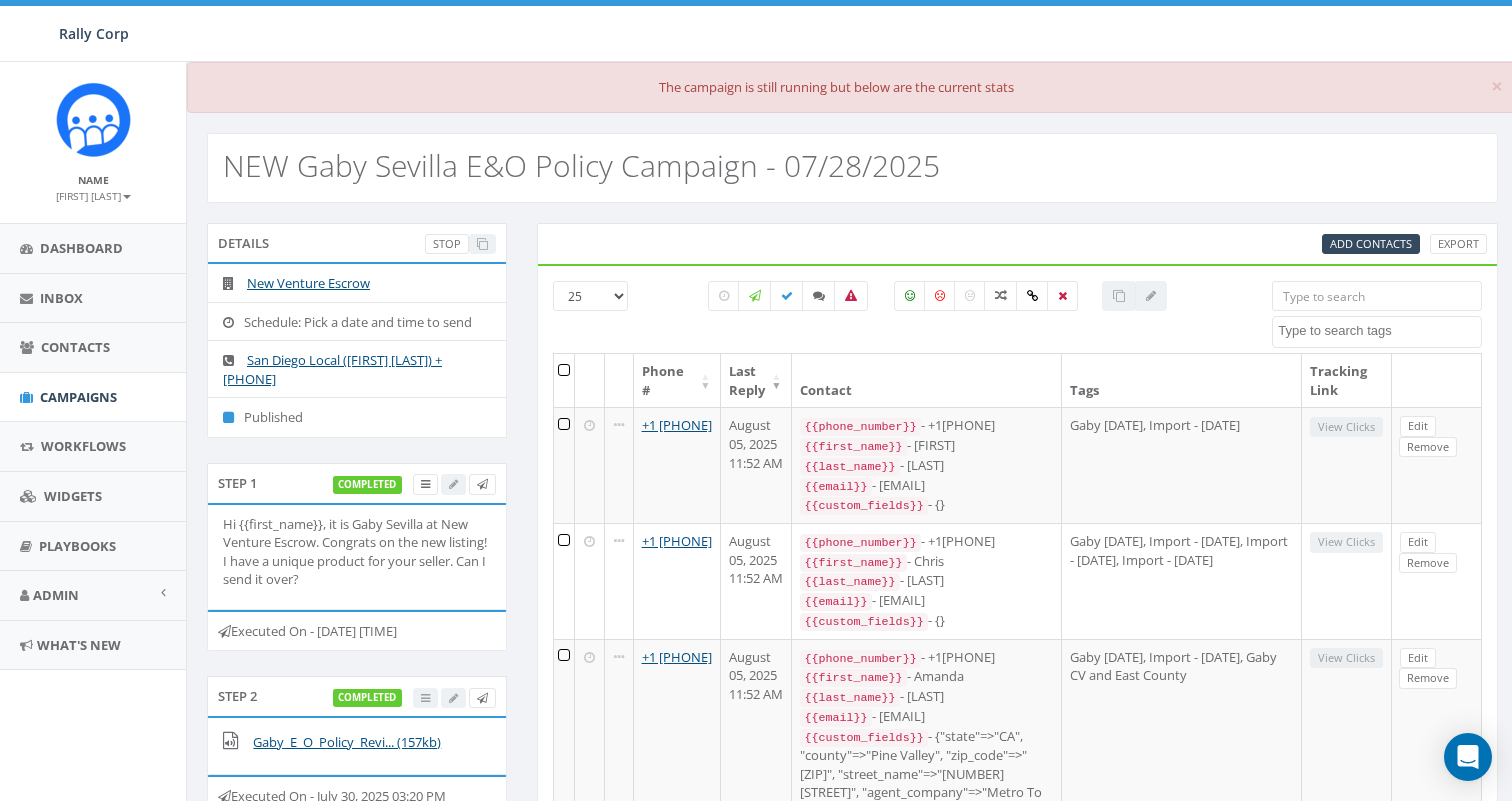 select 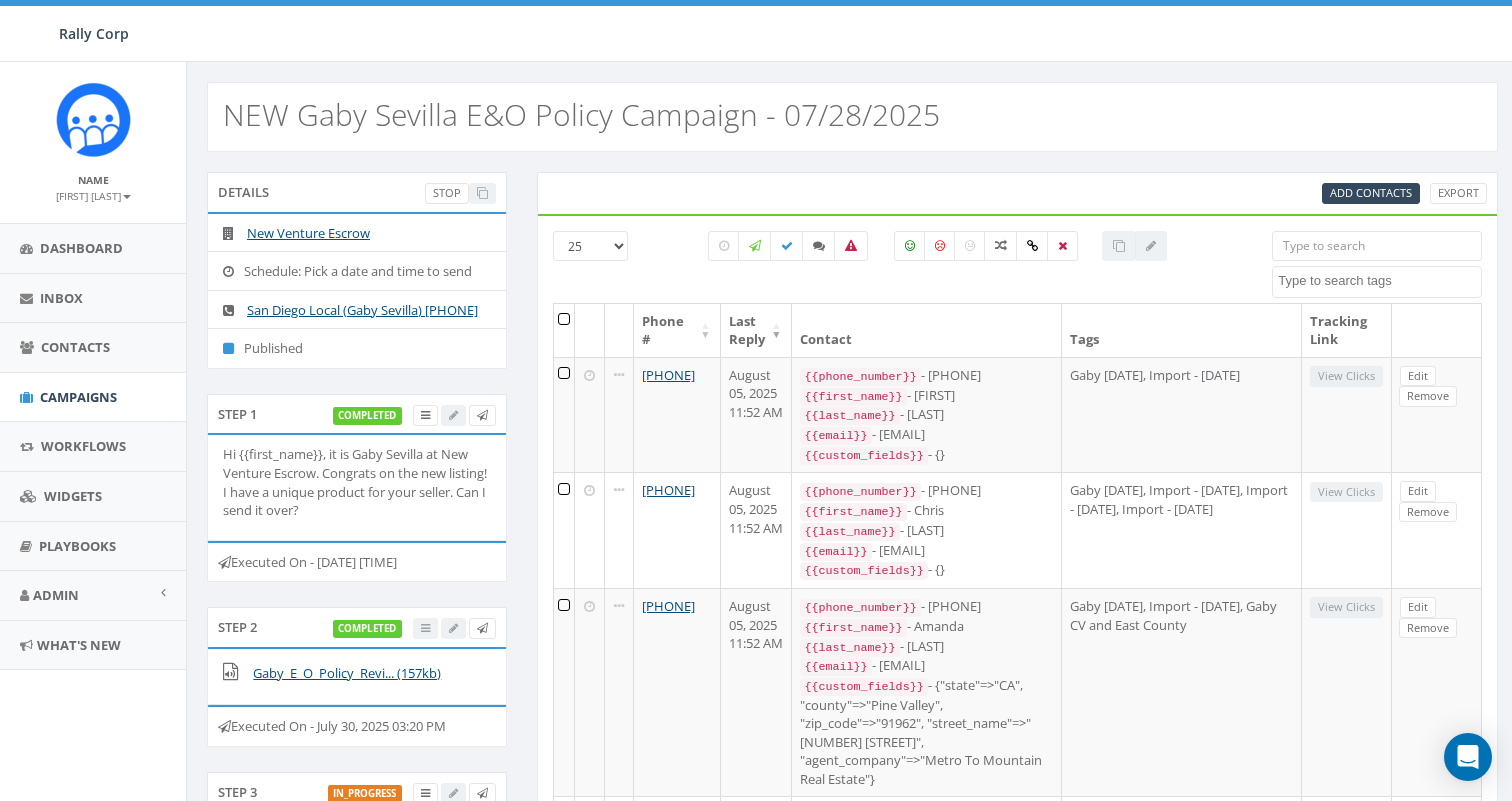 select 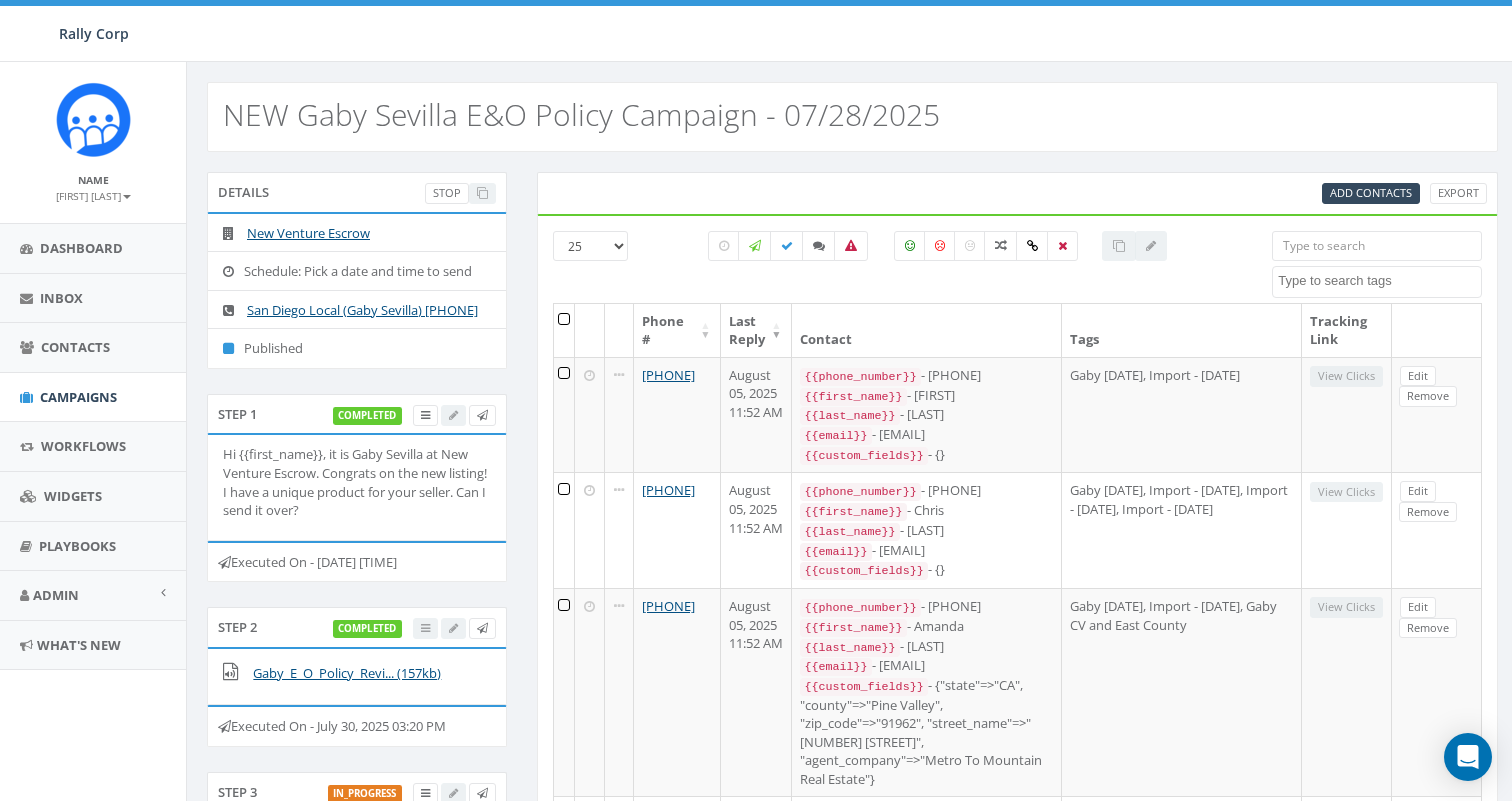 scroll, scrollTop: 0, scrollLeft: 0, axis: both 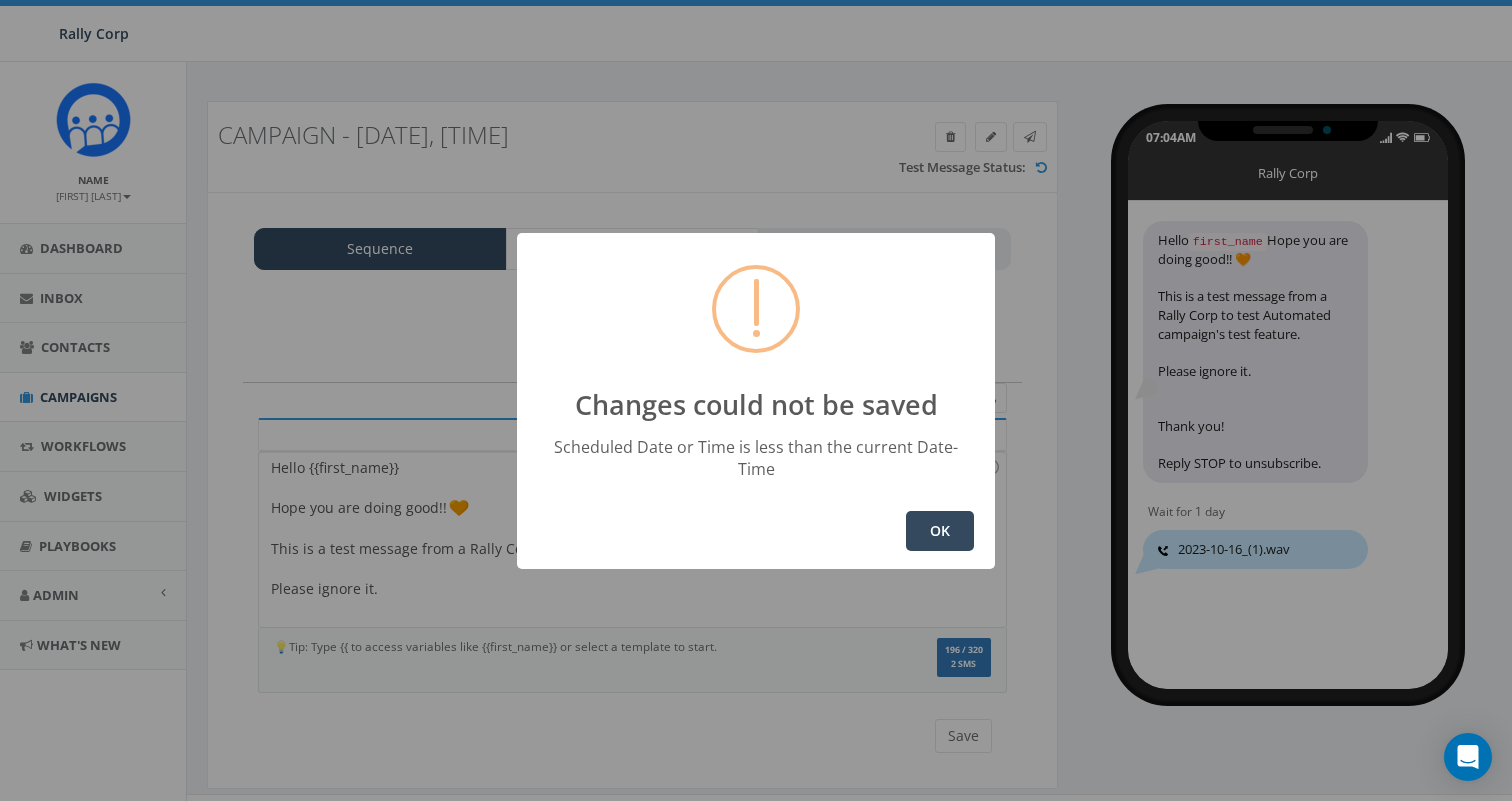 click on "OK" at bounding box center [756, 531] 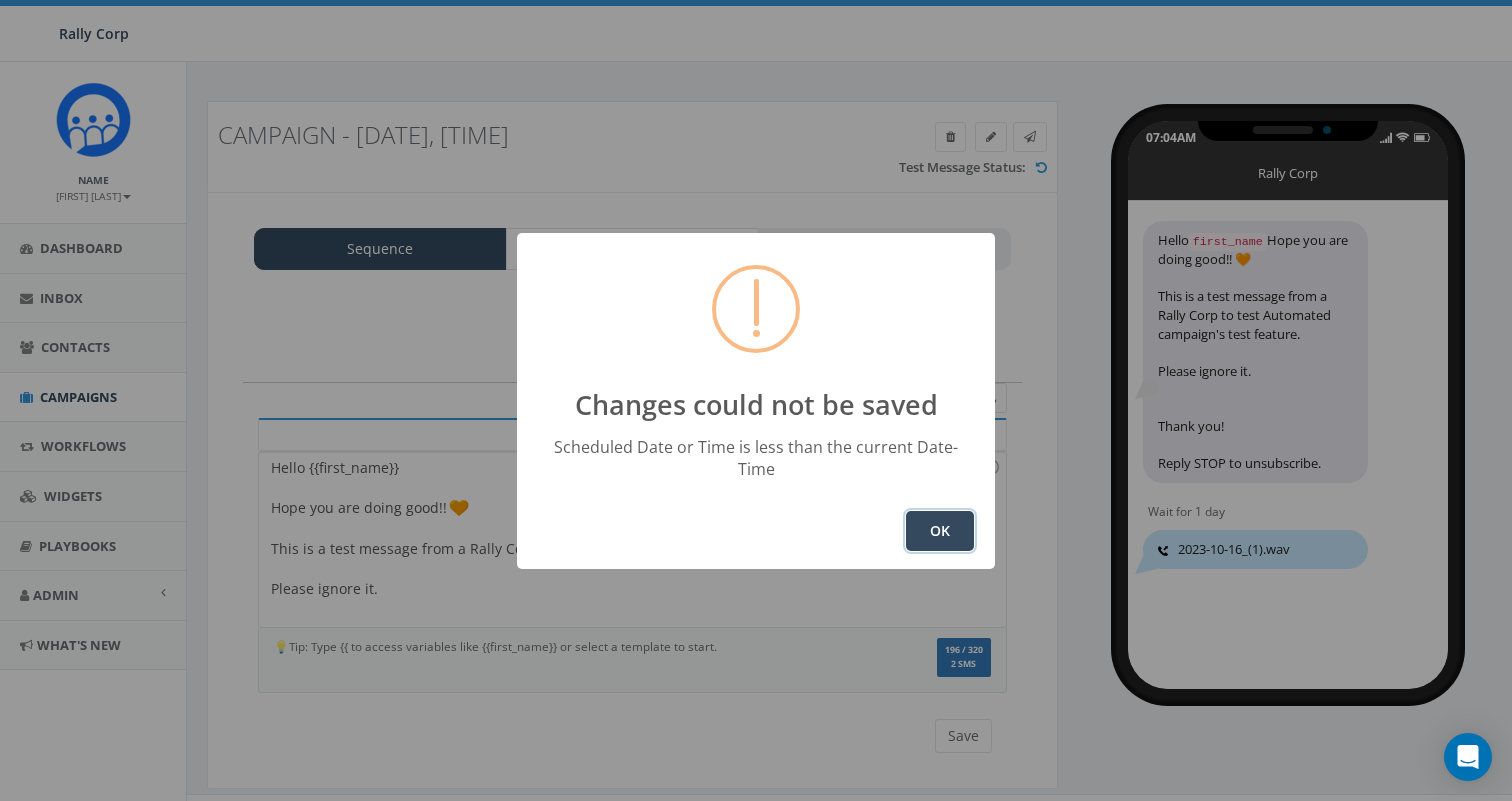 click on "OK" at bounding box center [940, 531] 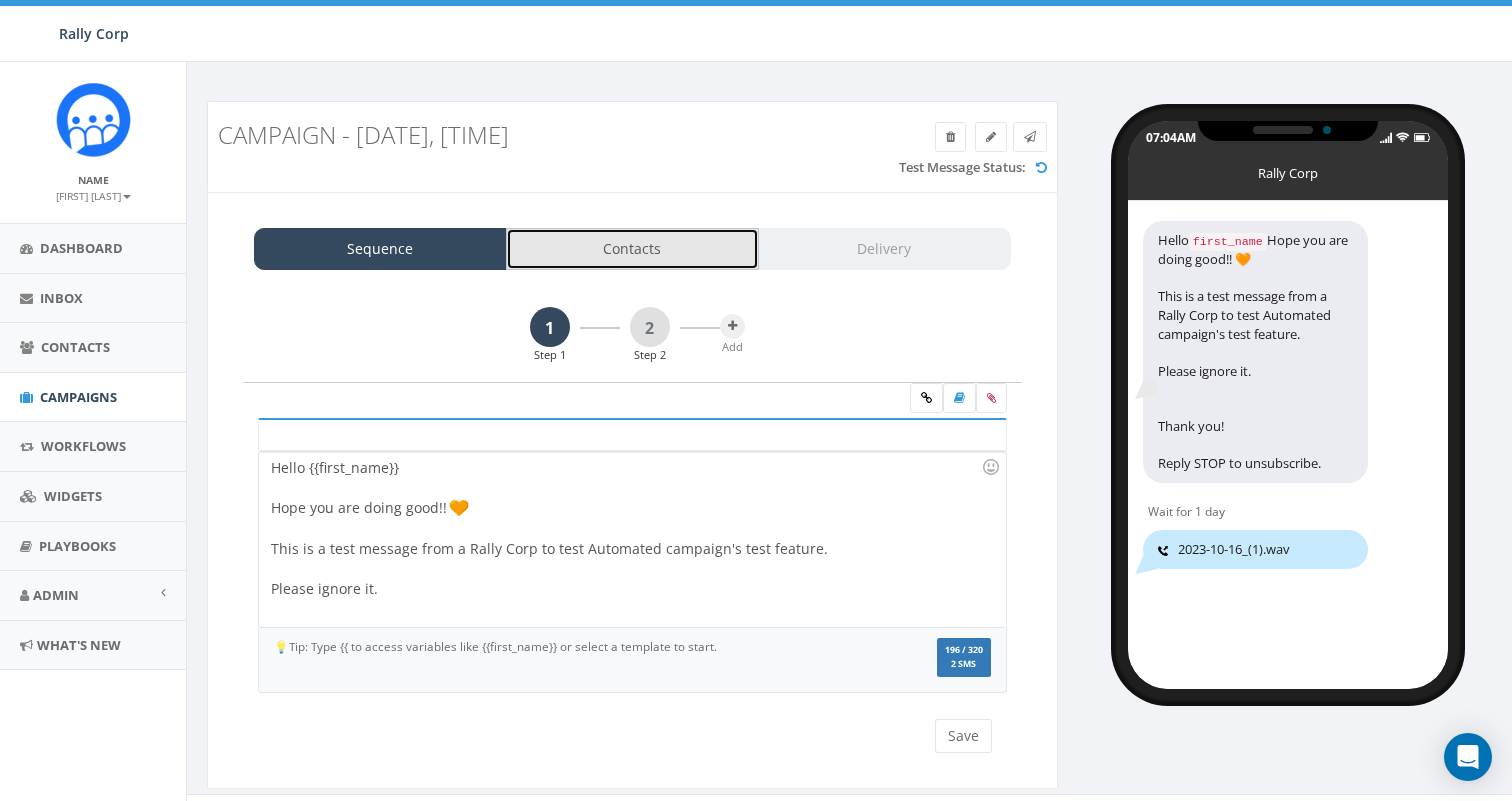 click on "Contacts" at bounding box center [632, 249] 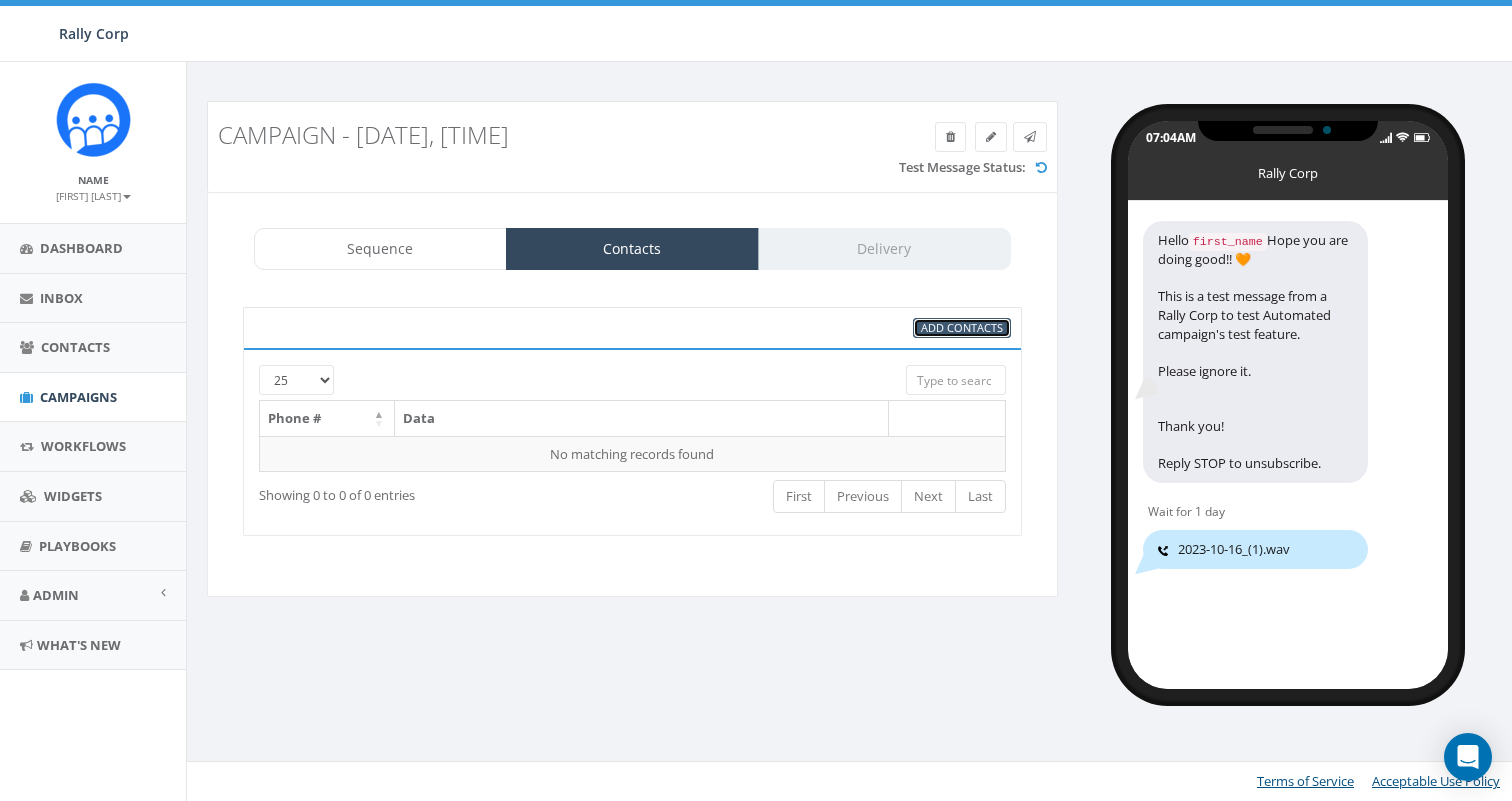 click on "Add Contacts" at bounding box center (962, 327) 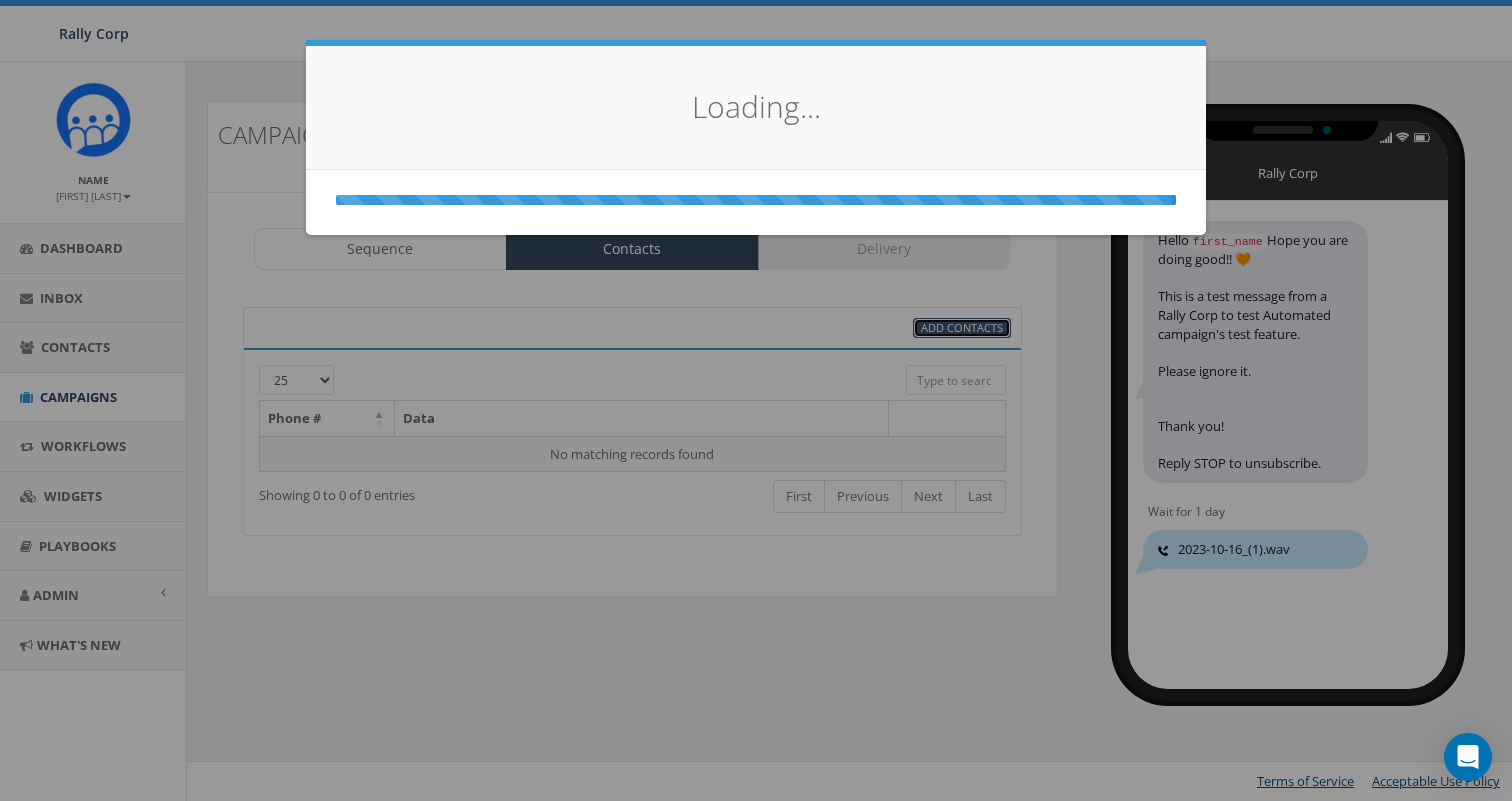 select 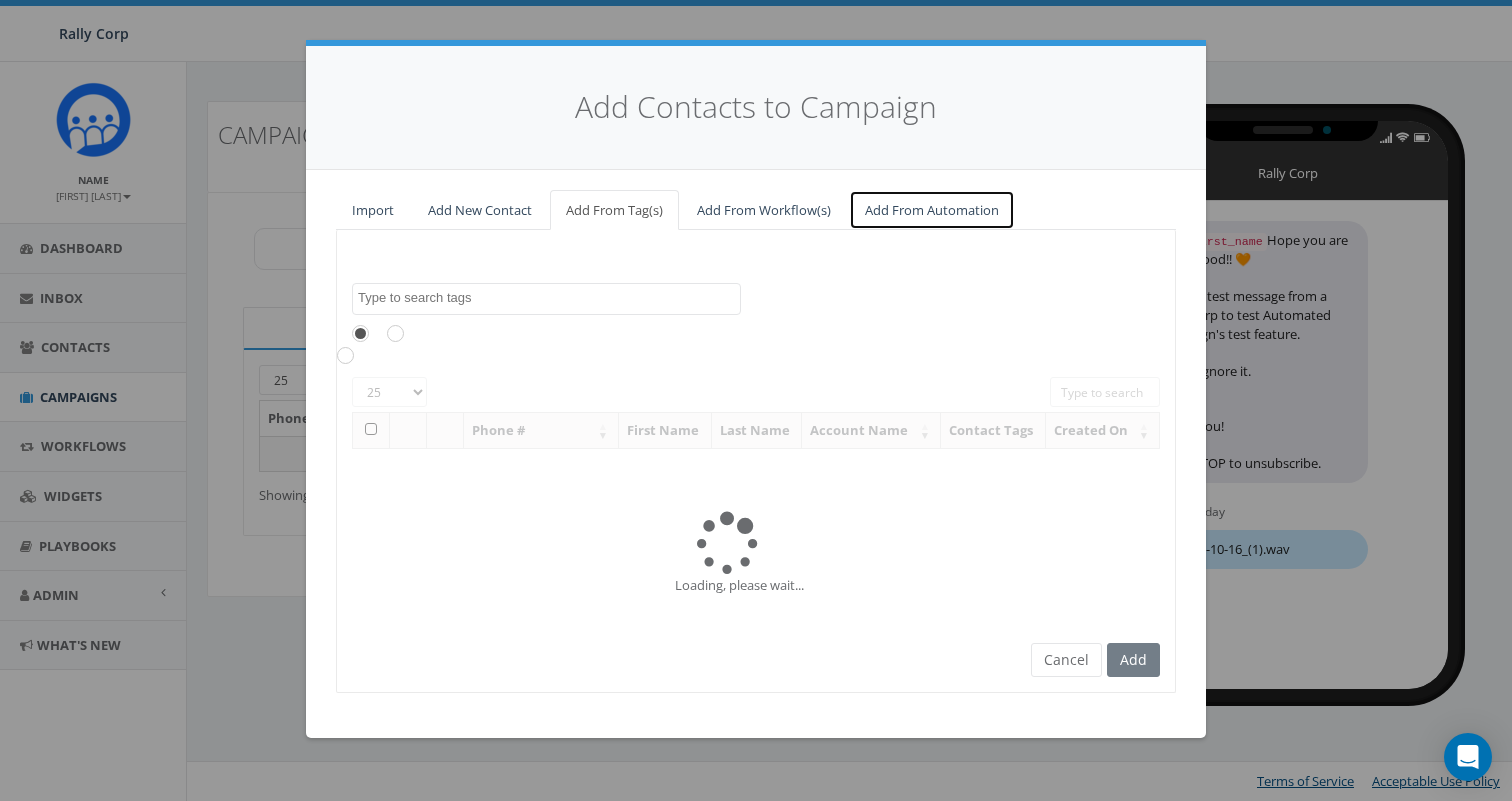click on "Add From Automation" at bounding box center [932, 210] 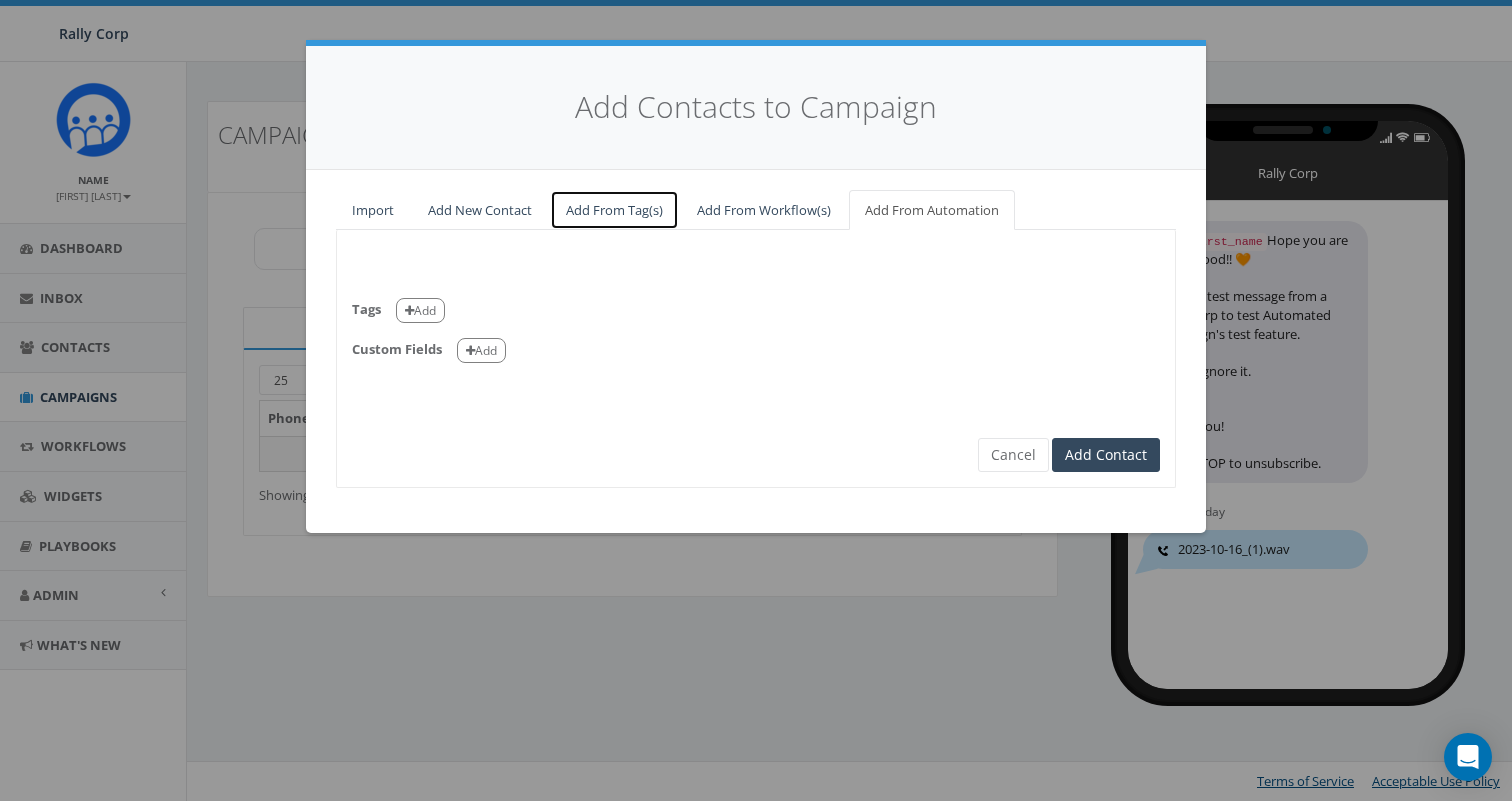 click on "Add From Tag(s)" at bounding box center [614, 210] 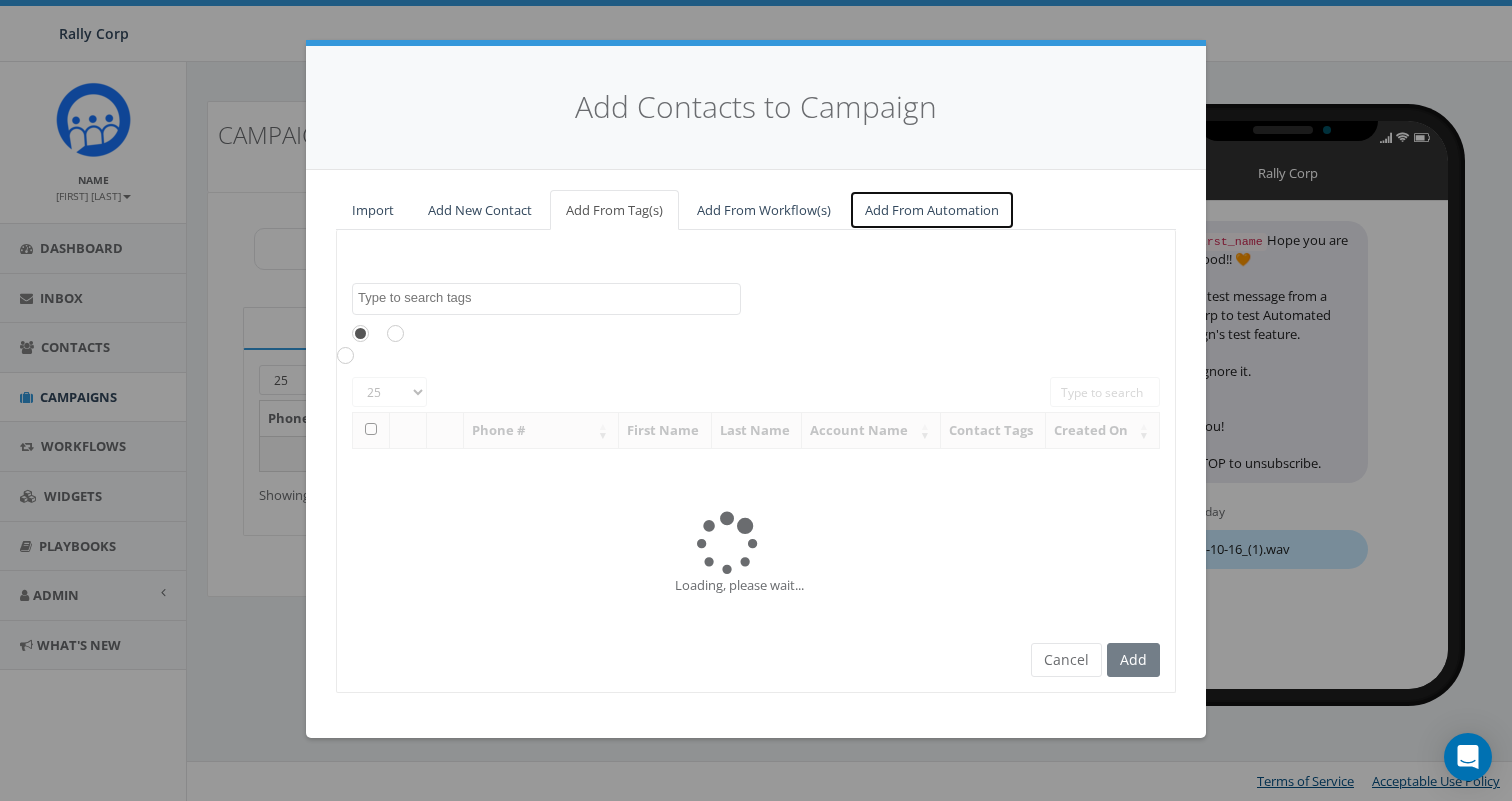 click on "Add From Automation" at bounding box center [932, 210] 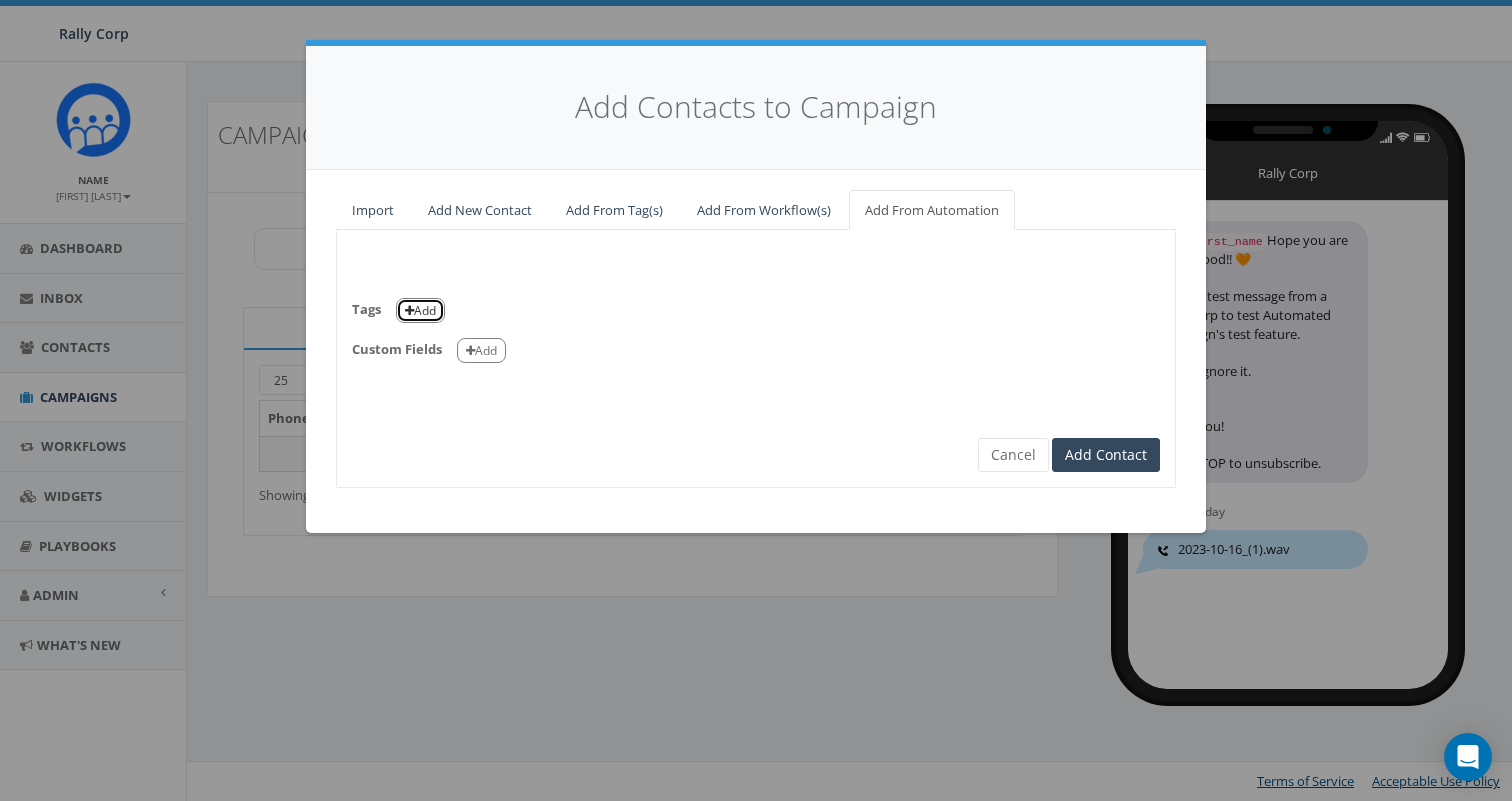 click at bounding box center (409, 311) 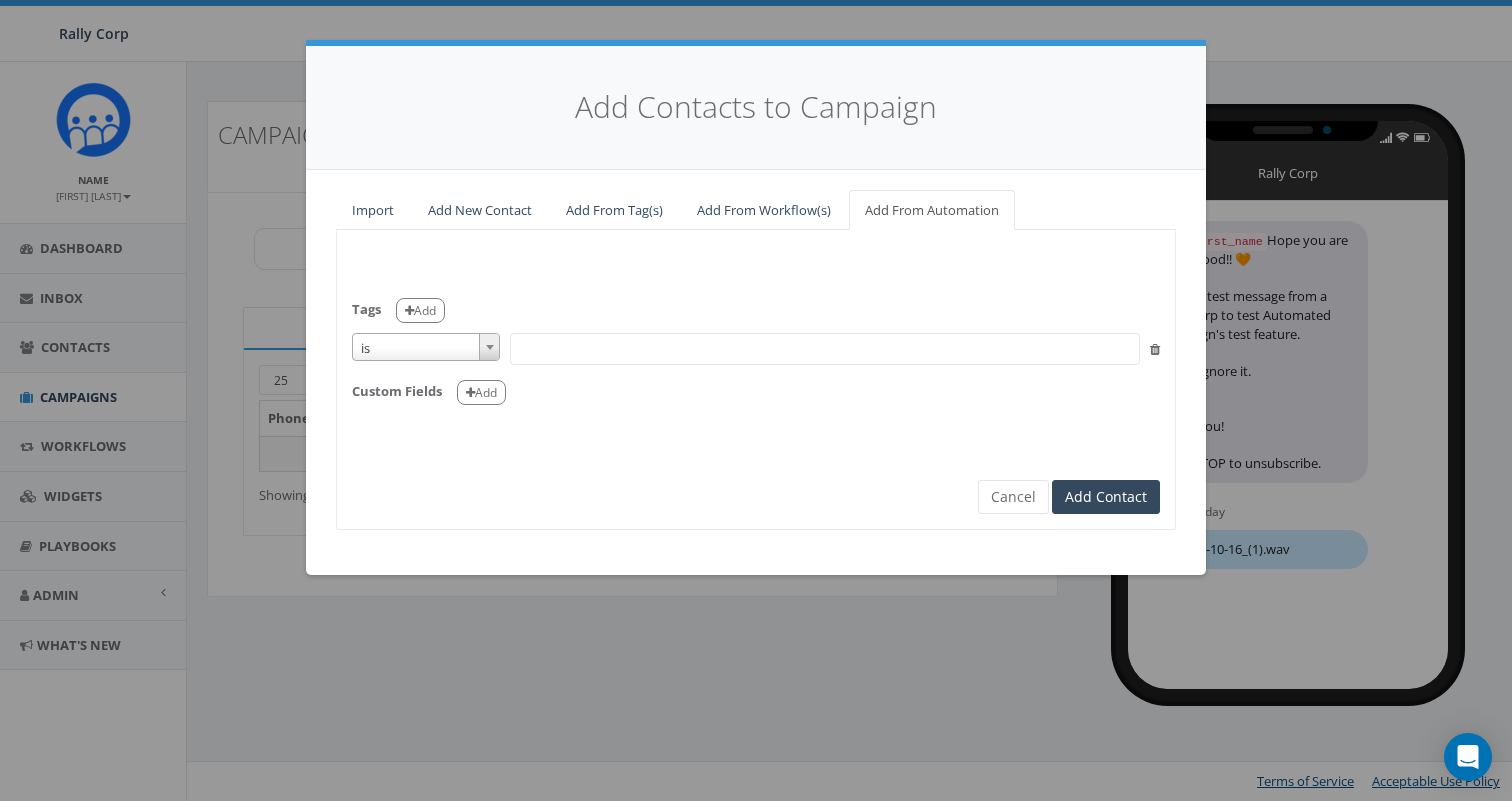 click at bounding box center [825, 349] 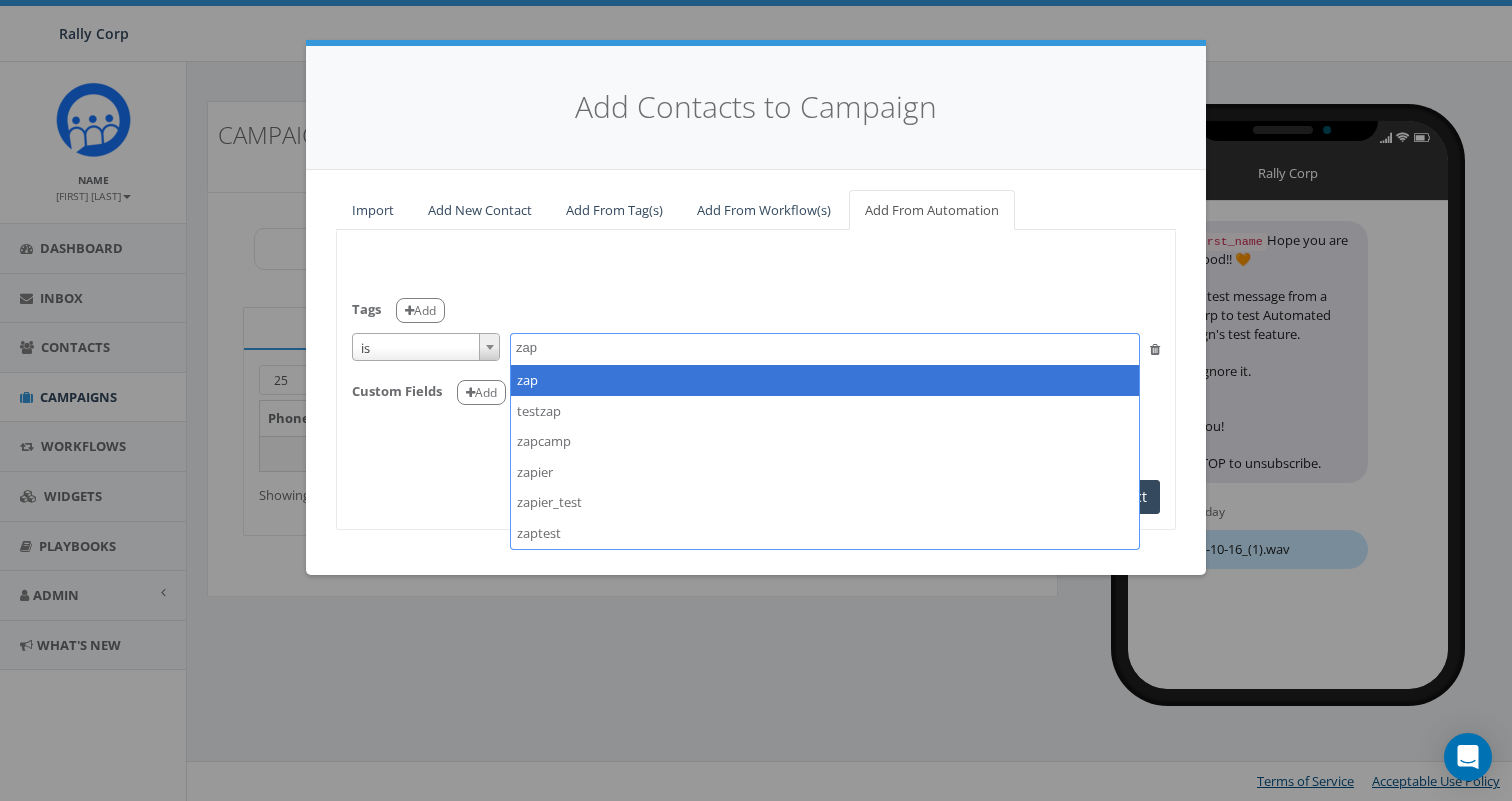 type on "zap" 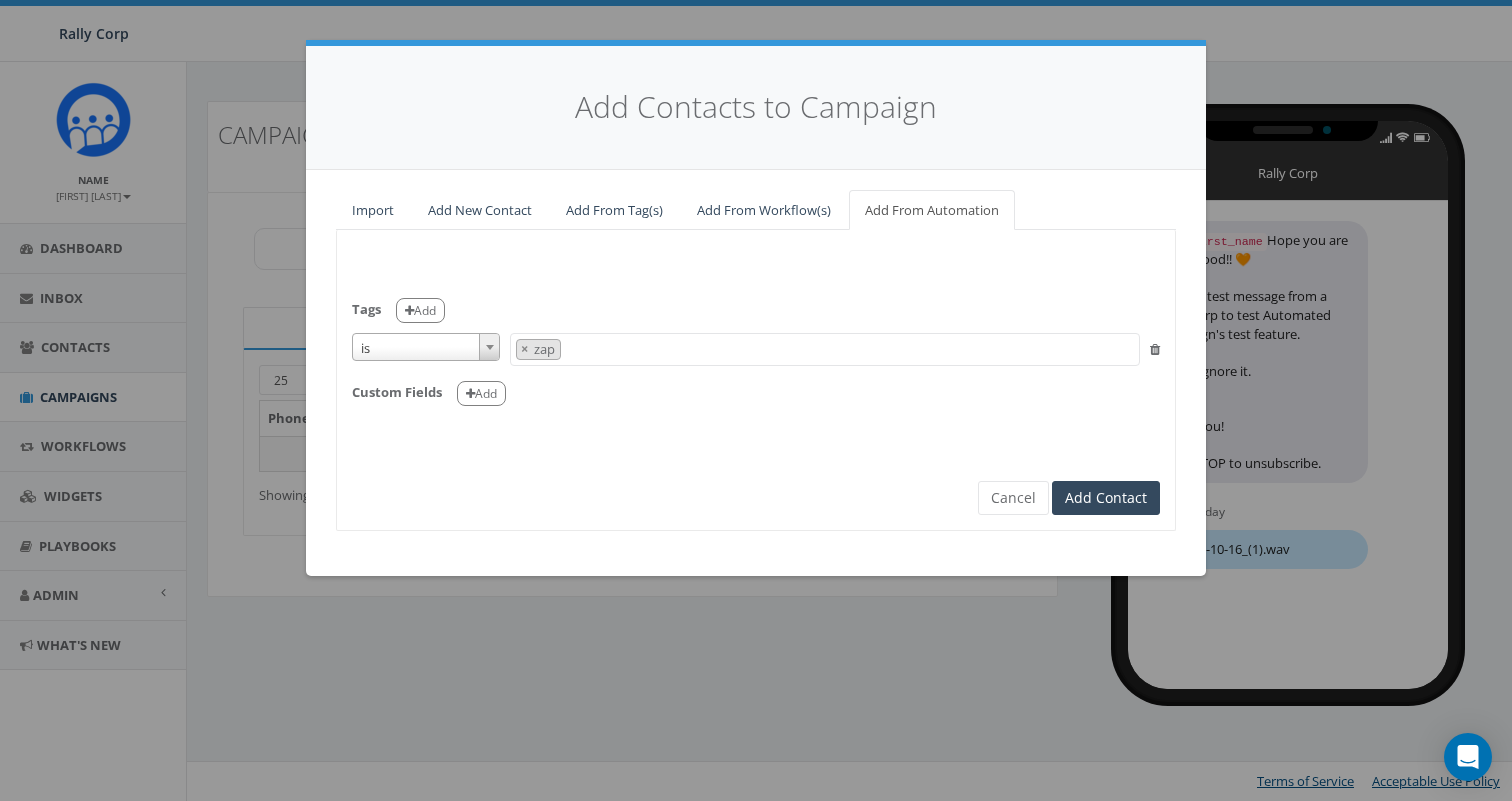 scroll, scrollTop: 560, scrollLeft: 0, axis: vertical 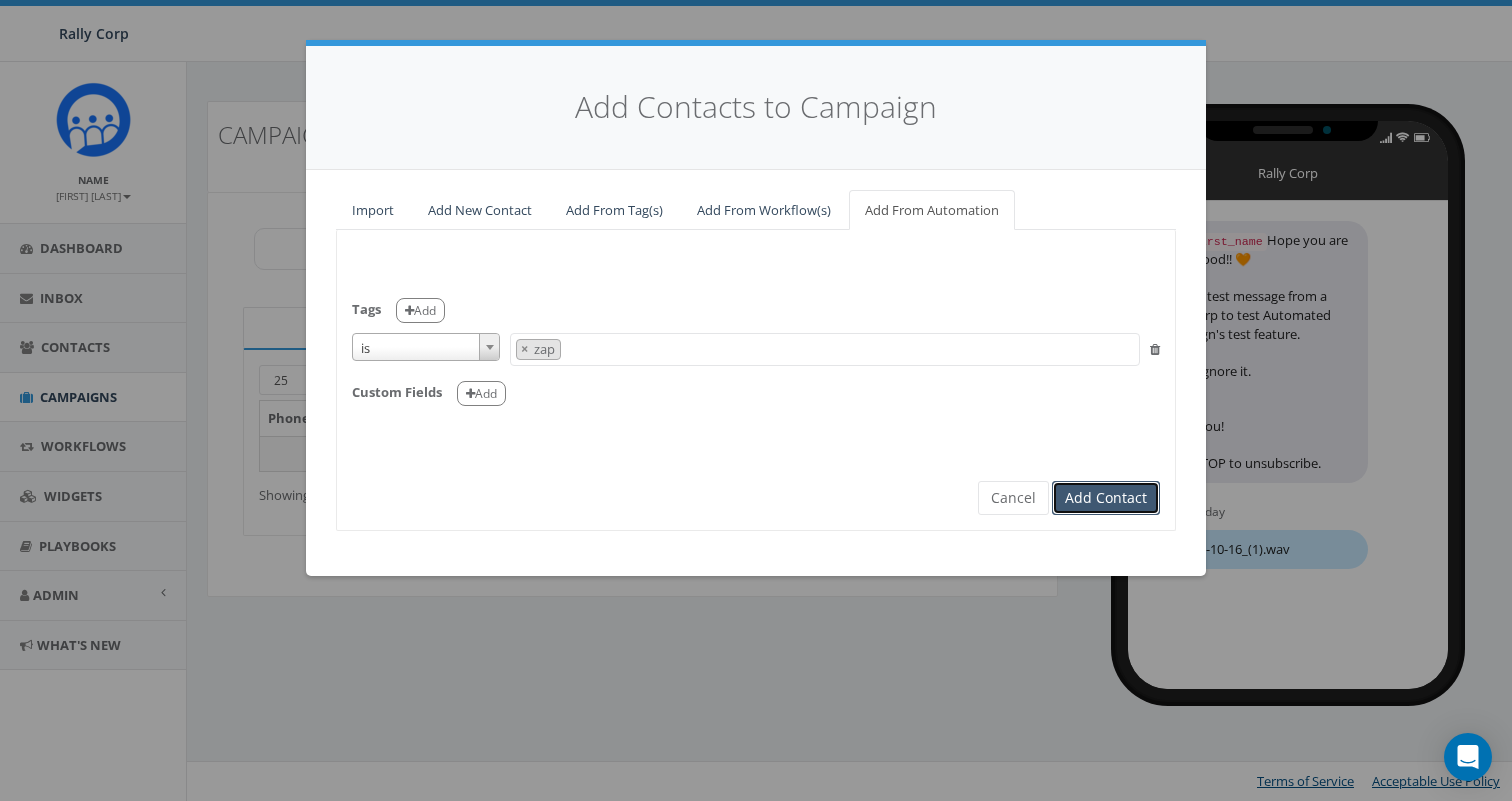 click on "Add Contact" at bounding box center [1106, 498] 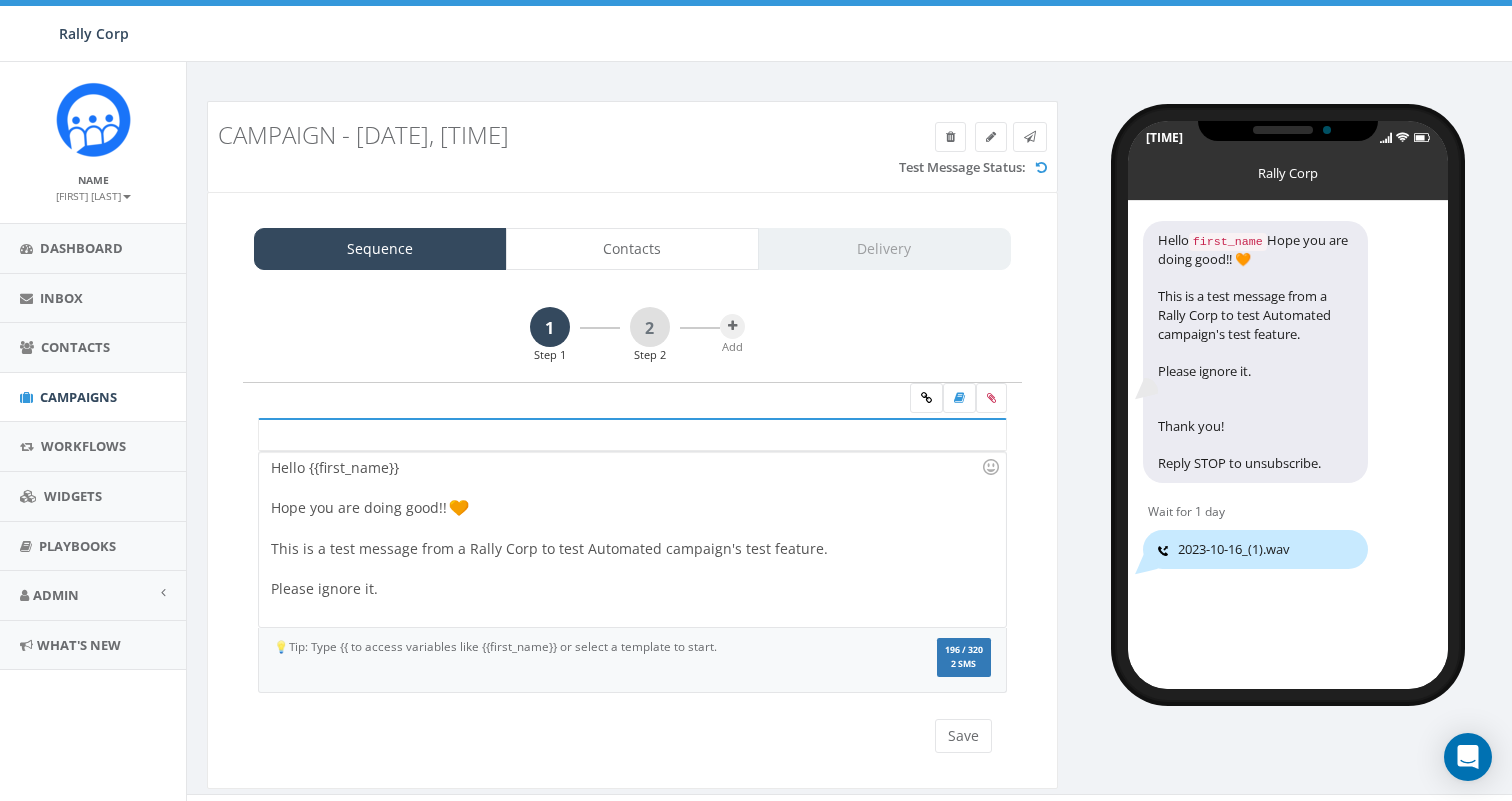 scroll, scrollTop: 0, scrollLeft: 0, axis: both 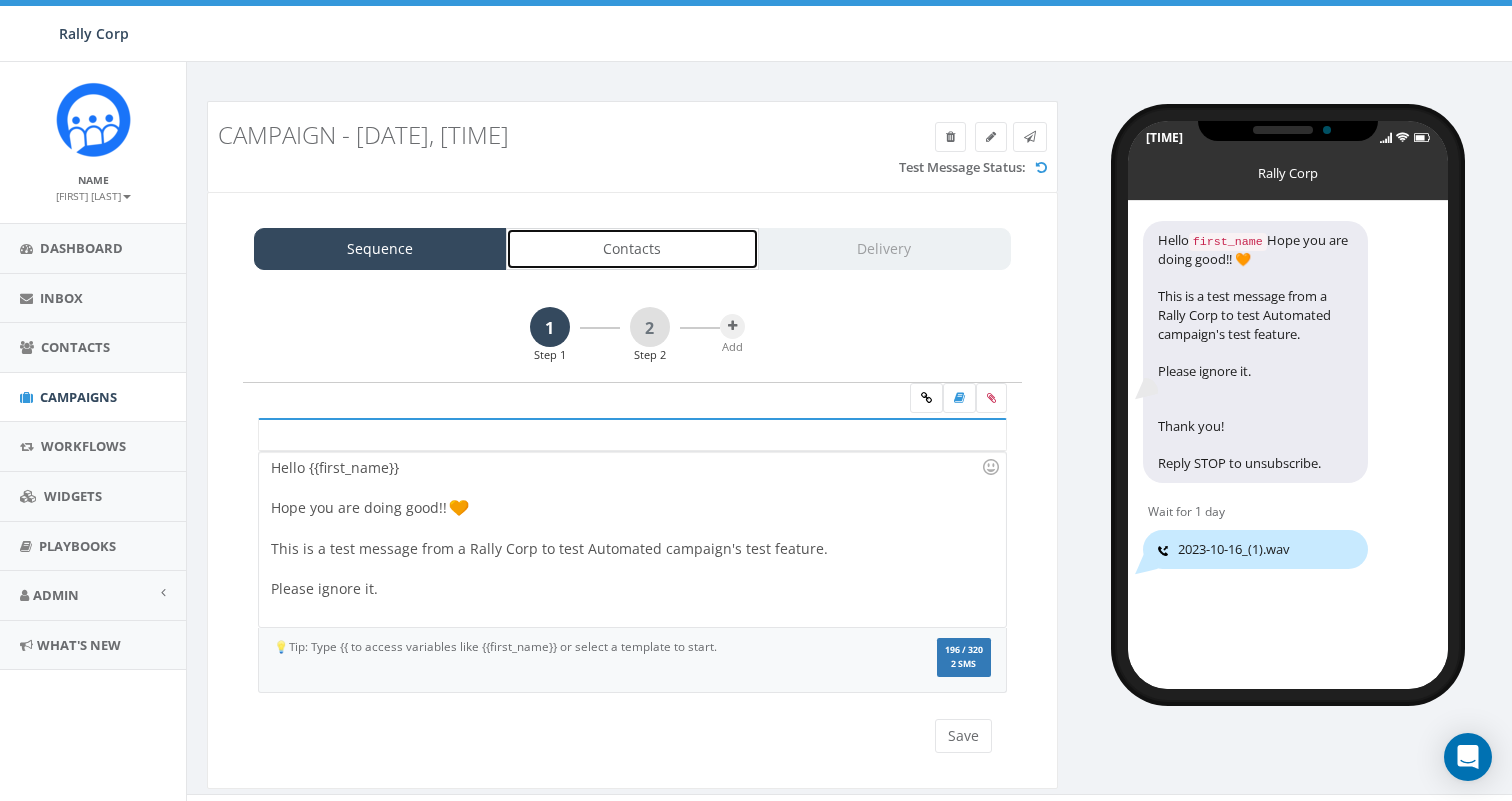 click on "Contacts" at bounding box center [632, 249] 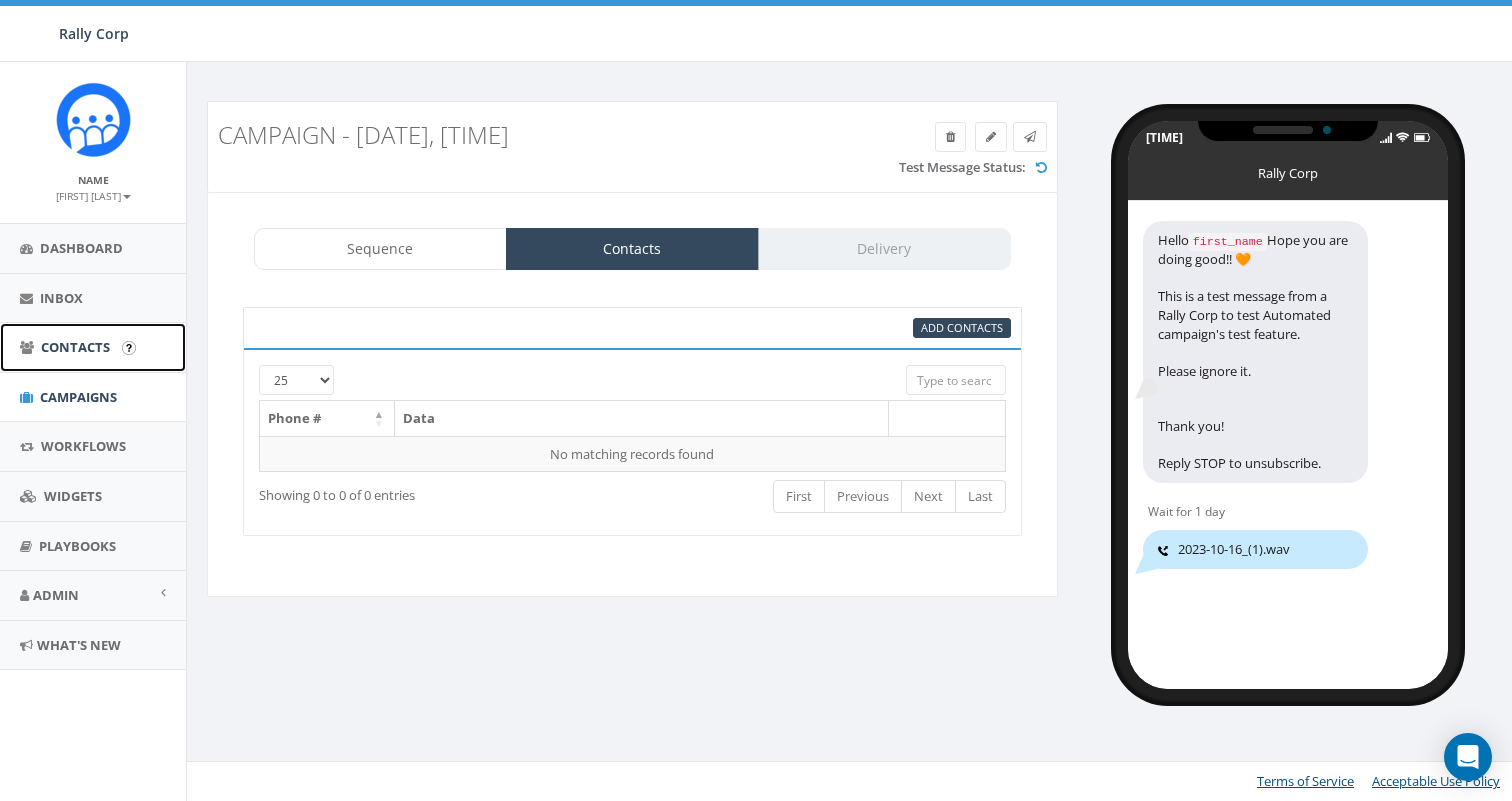 click on "Contacts" at bounding box center (75, 347) 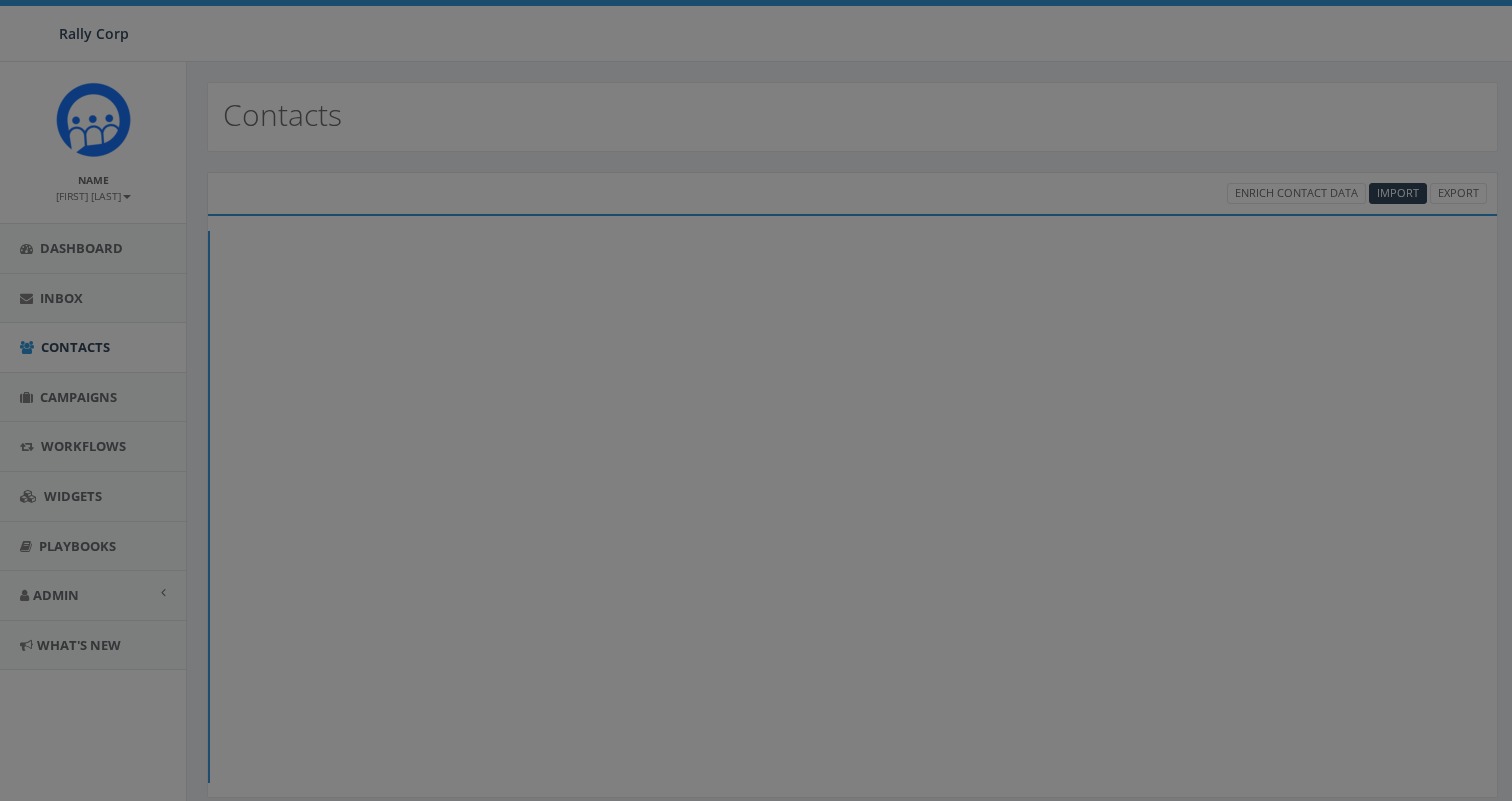 scroll, scrollTop: 0, scrollLeft: 0, axis: both 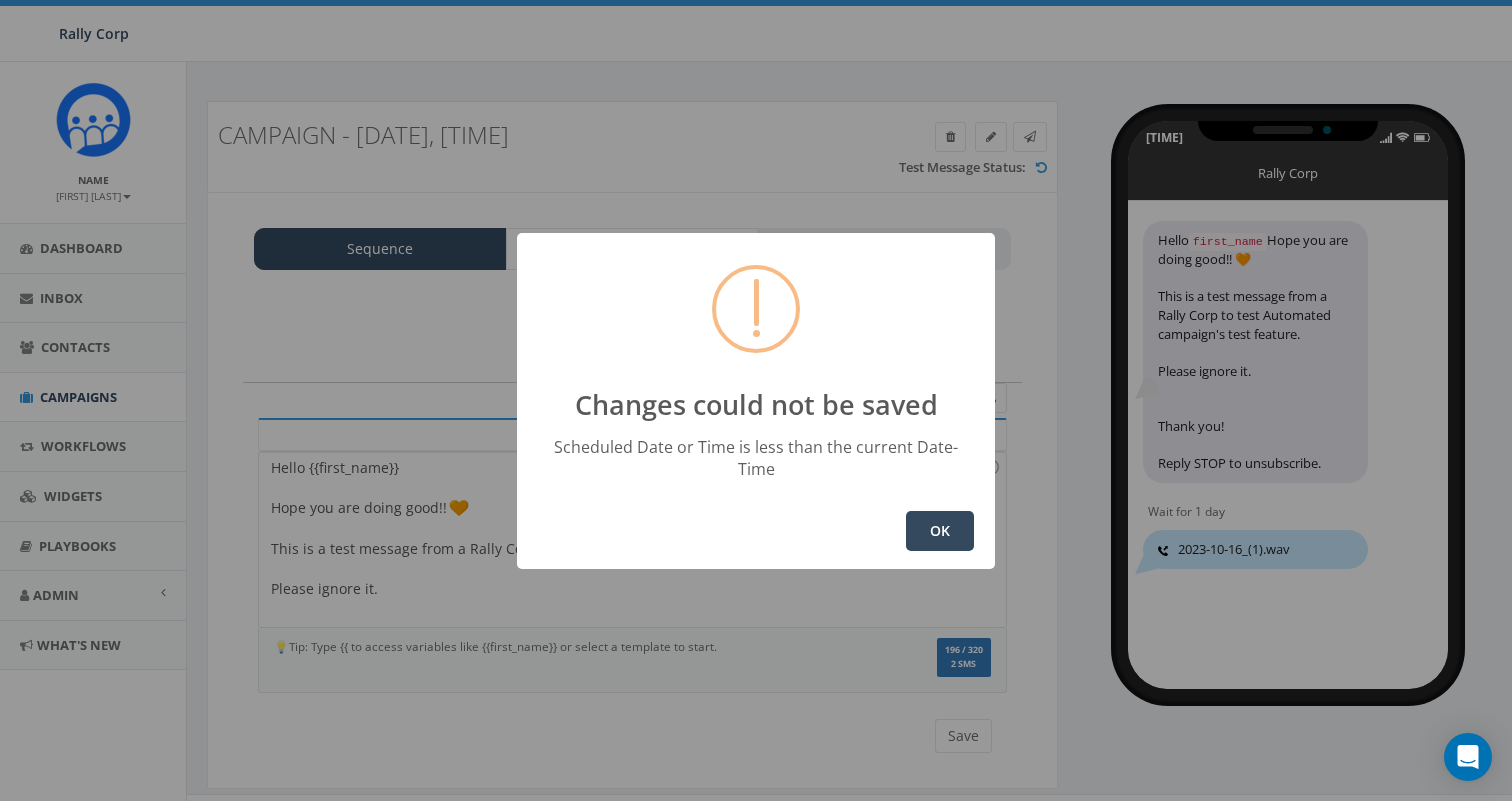 click on "OK" at bounding box center (940, 531) 